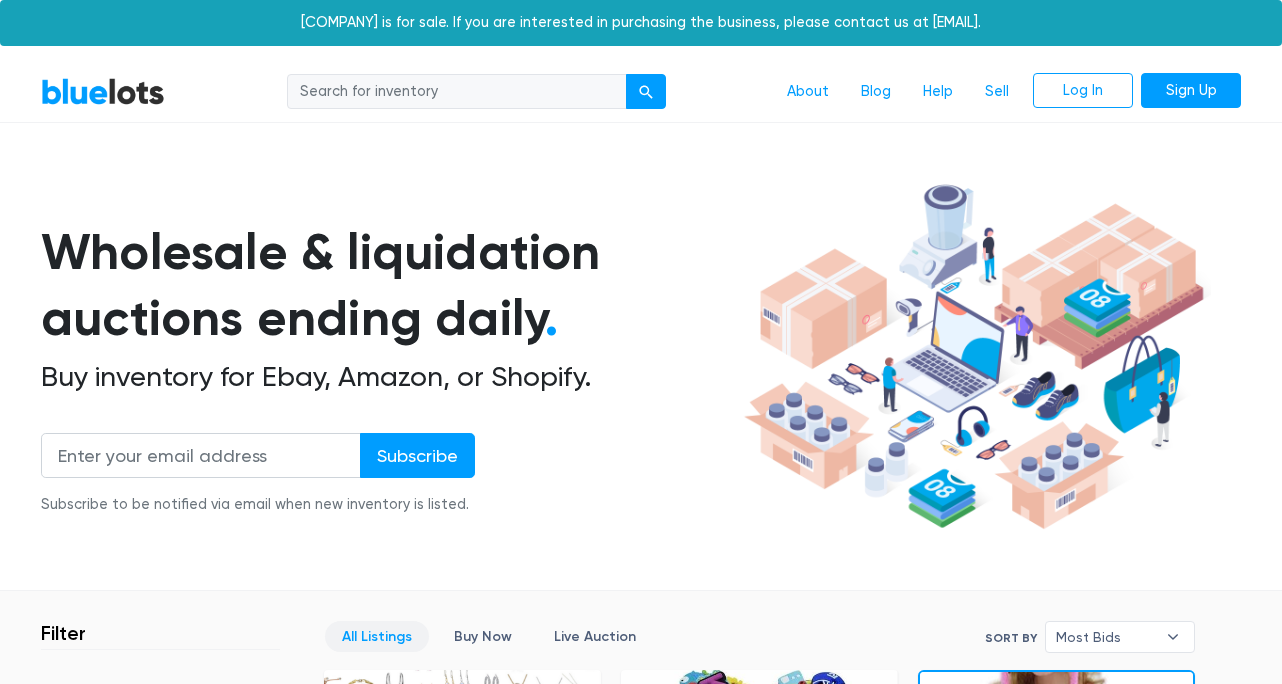 scroll, scrollTop: 0, scrollLeft: 0, axis: both 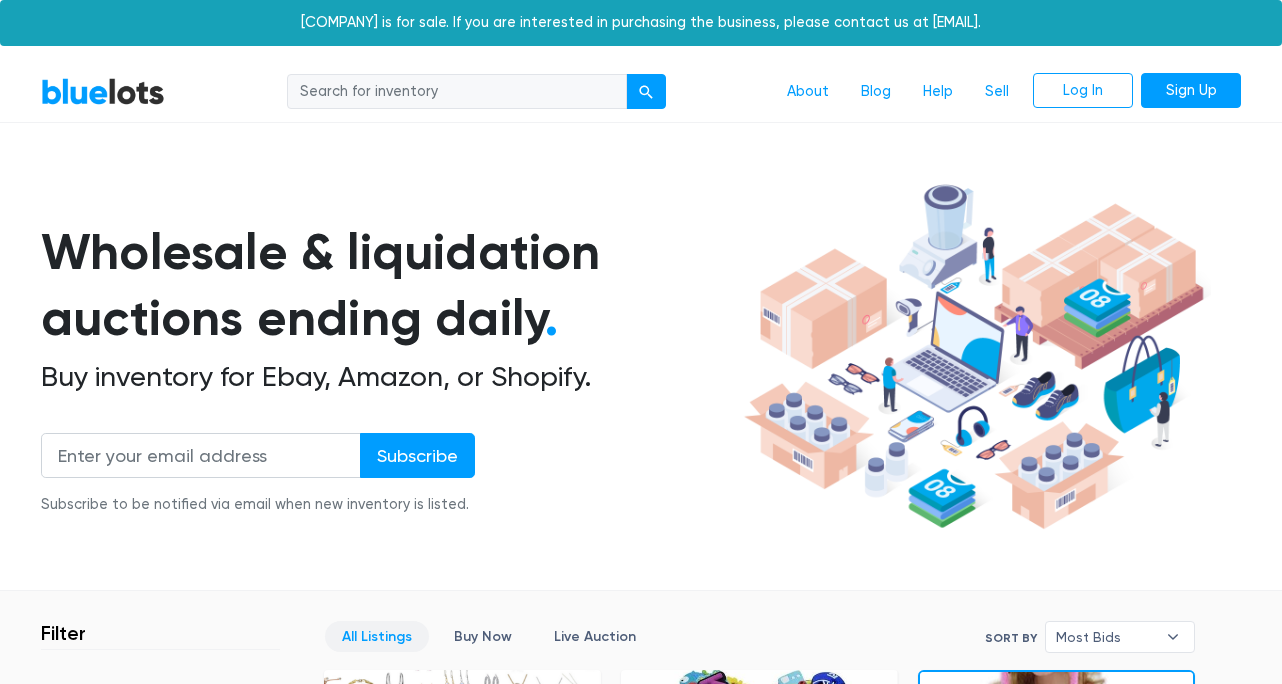 click at bounding box center [457, 92] 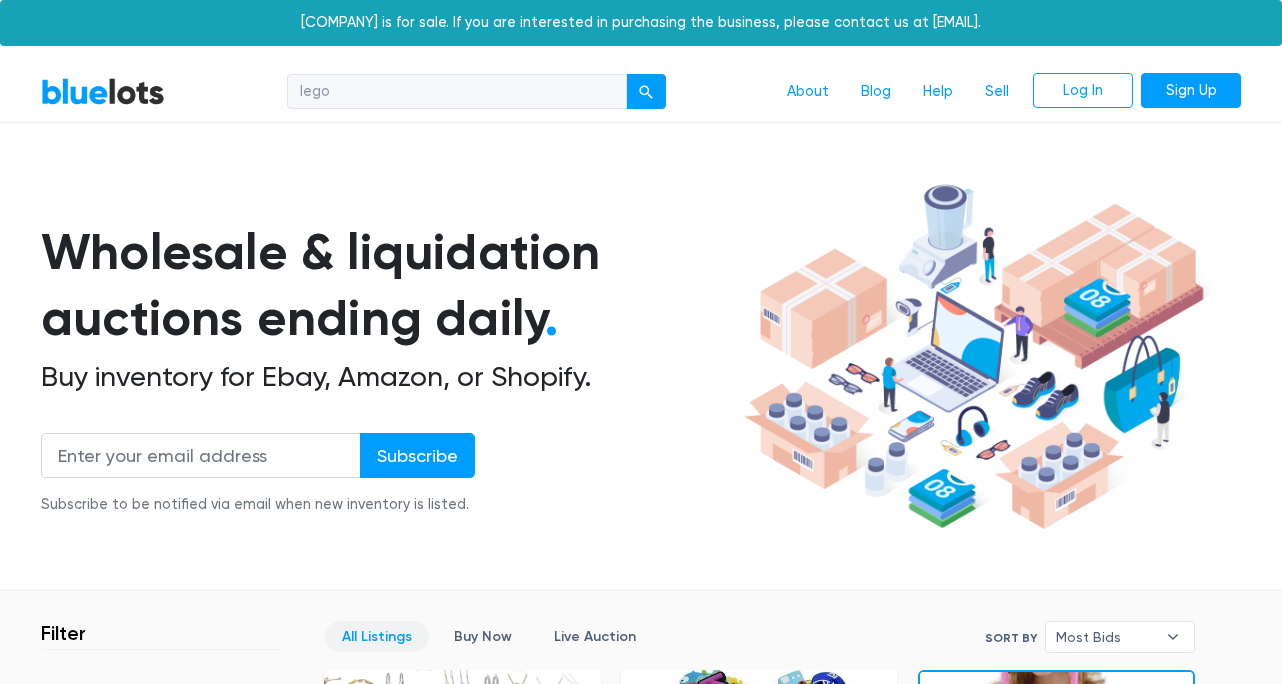 type on "lego" 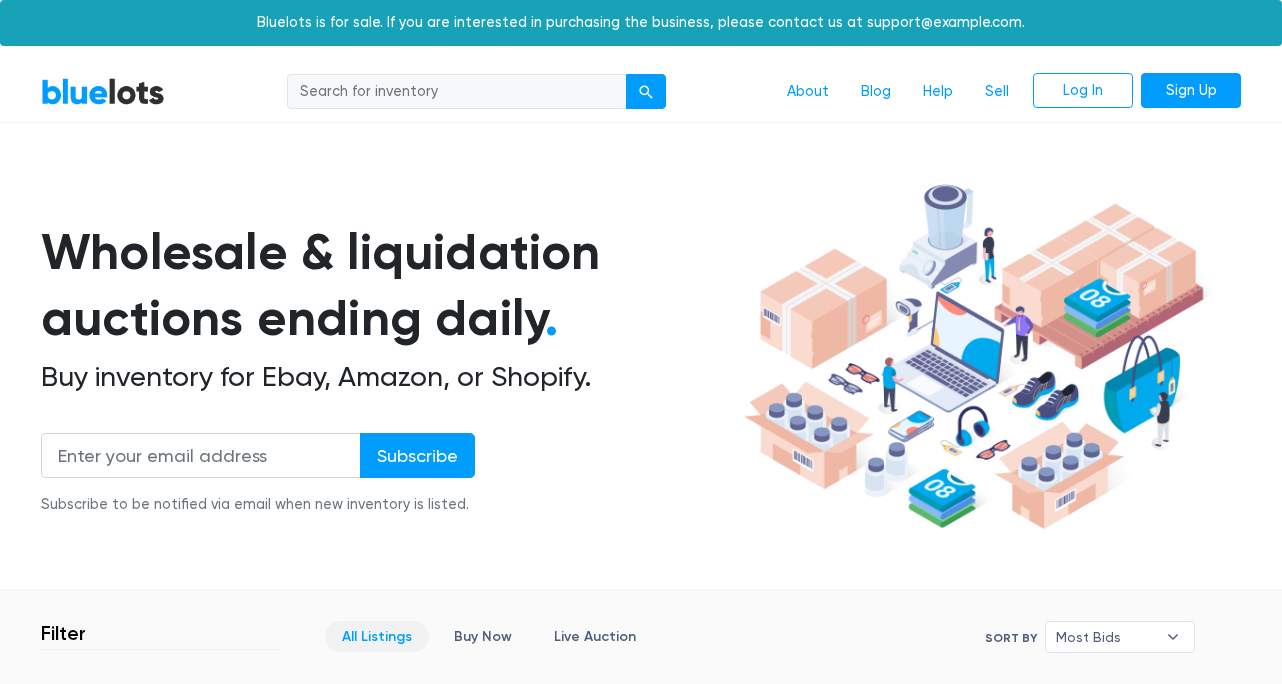 scroll, scrollTop: 0, scrollLeft: 0, axis: both 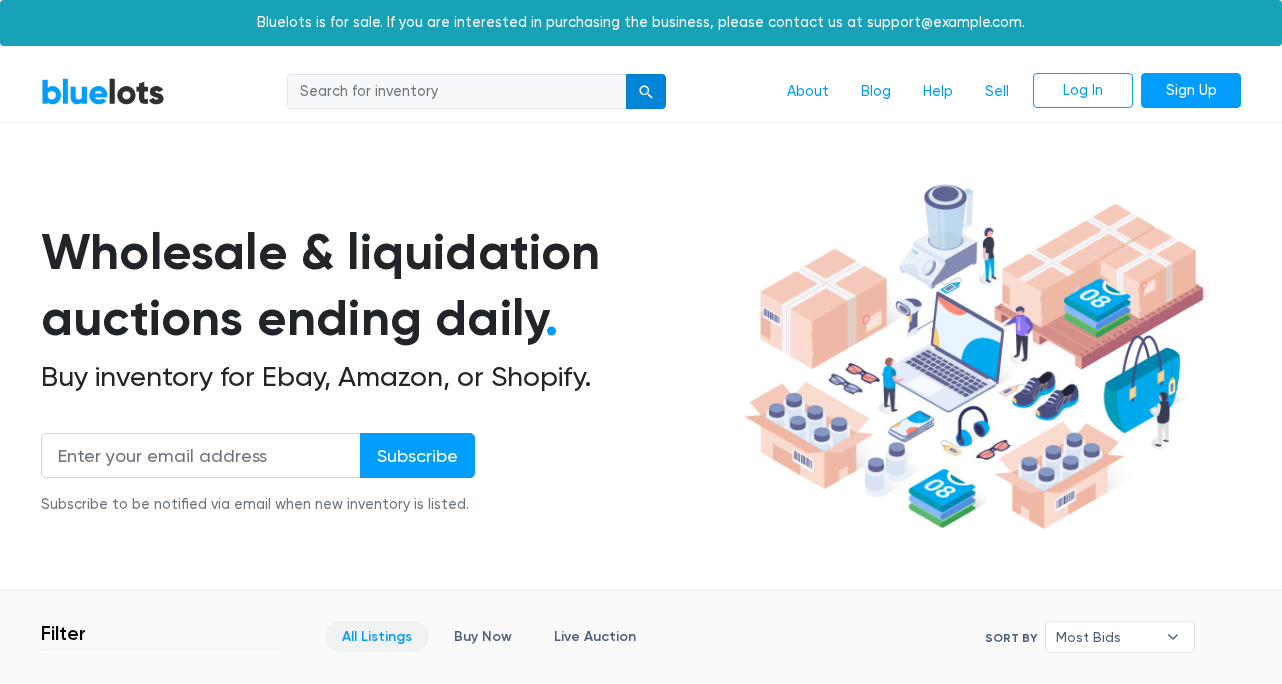 click at bounding box center [646, 92] 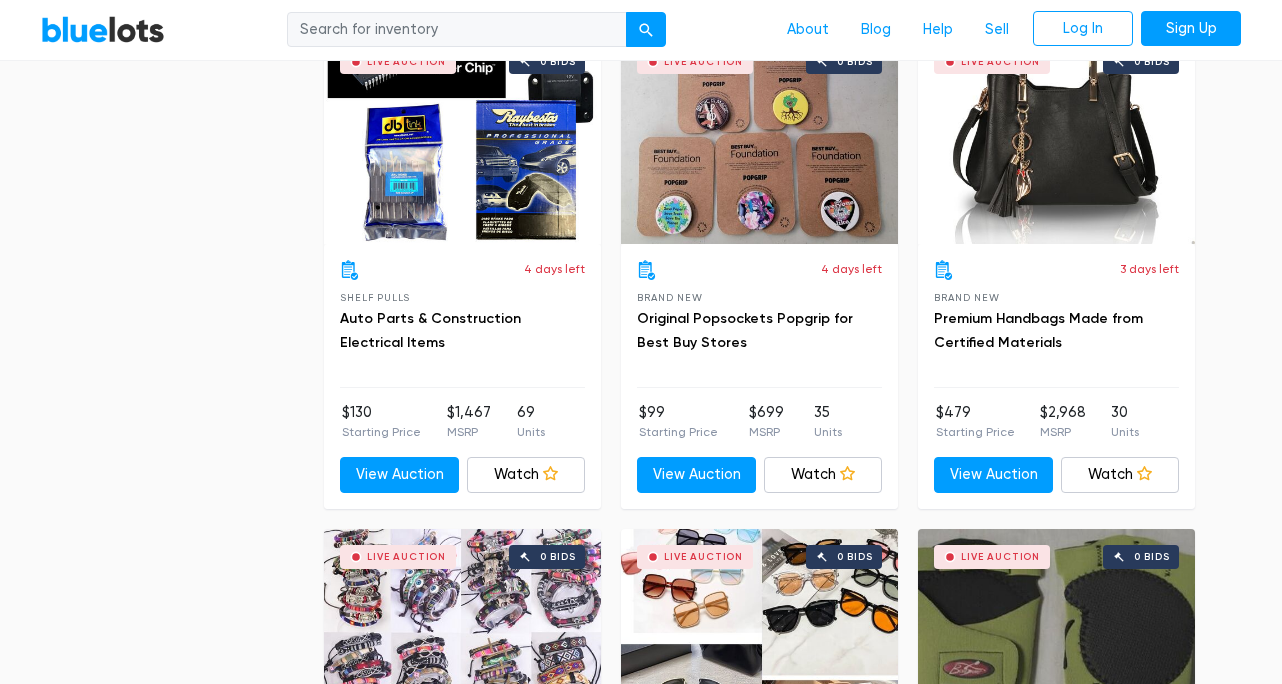 scroll, scrollTop: 5108, scrollLeft: 0, axis: vertical 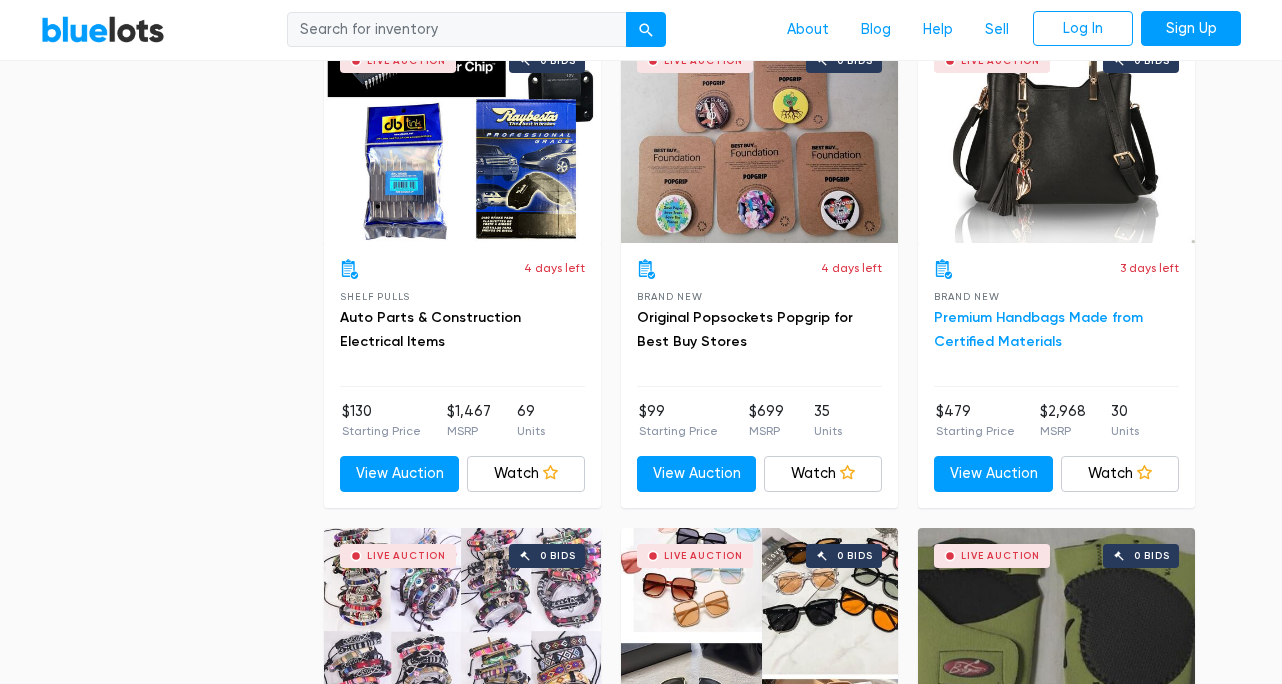 click on "Premium Handbags Made from Certified Materials" at bounding box center [1038, 329] 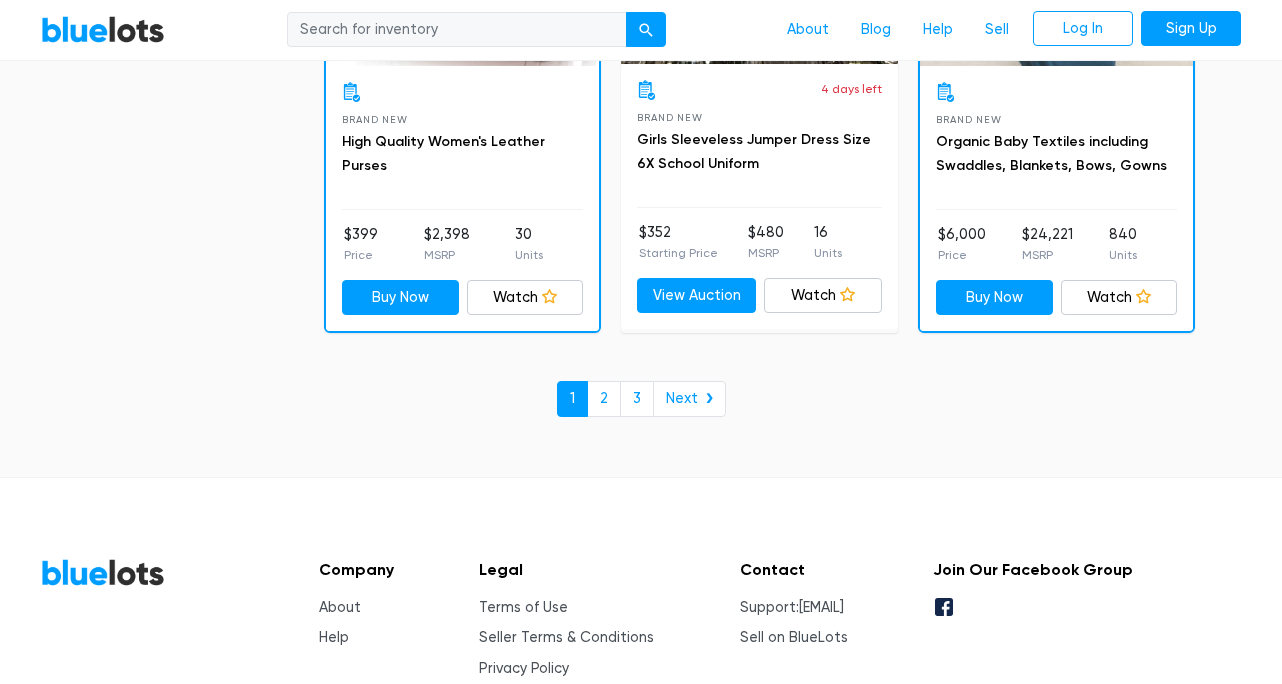 scroll, scrollTop: 8794, scrollLeft: 0, axis: vertical 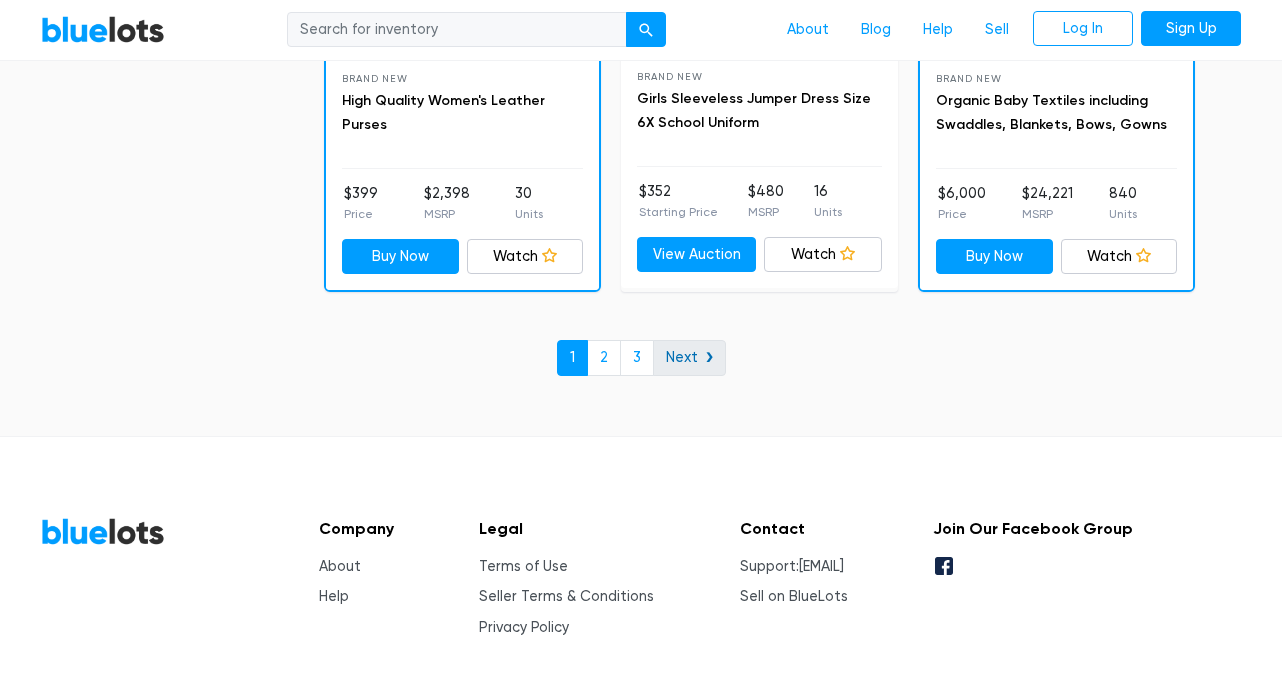 click on "Next  ❯" at bounding box center (689, 358) 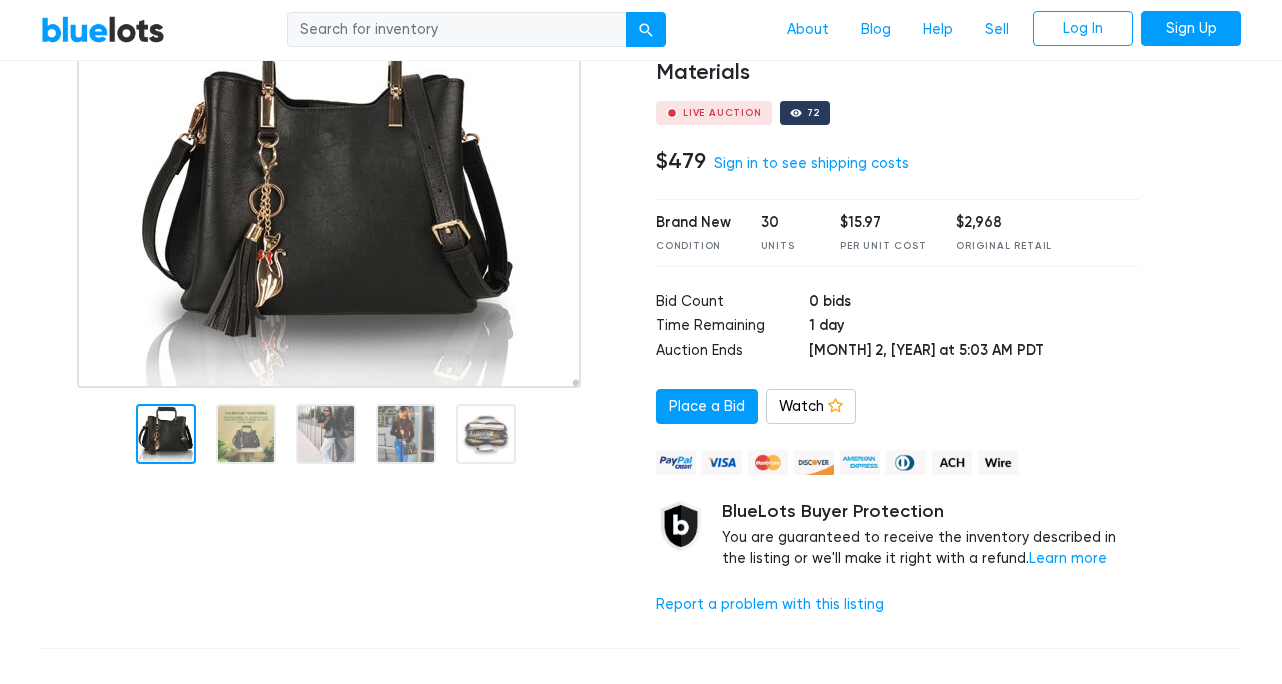 scroll, scrollTop: 186, scrollLeft: 0, axis: vertical 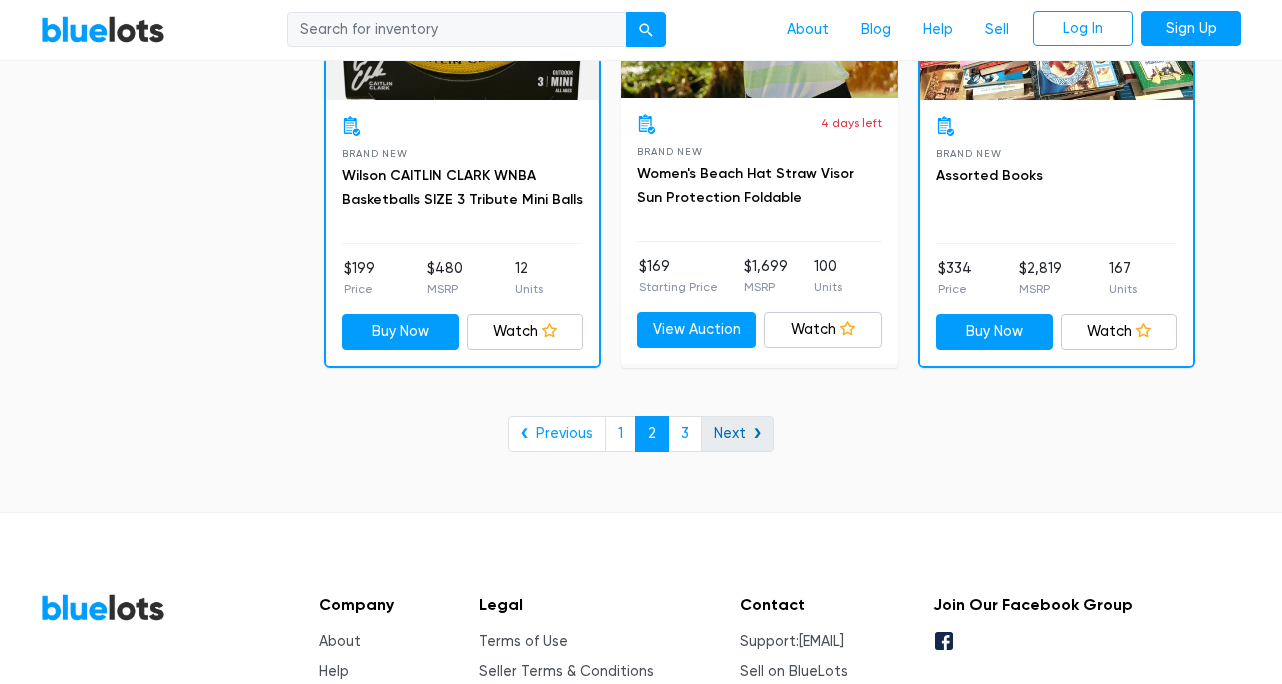 click on "Next  ❯" at bounding box center (737, 434) 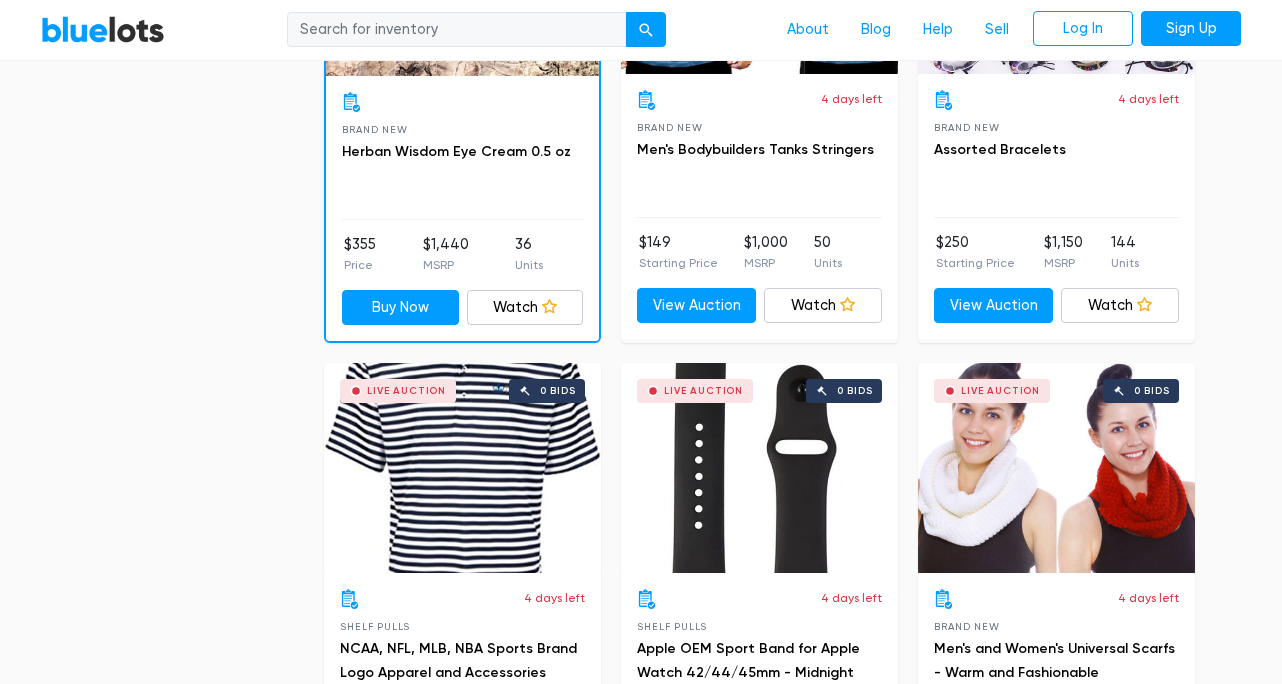 scroll, scrollTop: 1342, scrollLeft: 0, axis: vertical 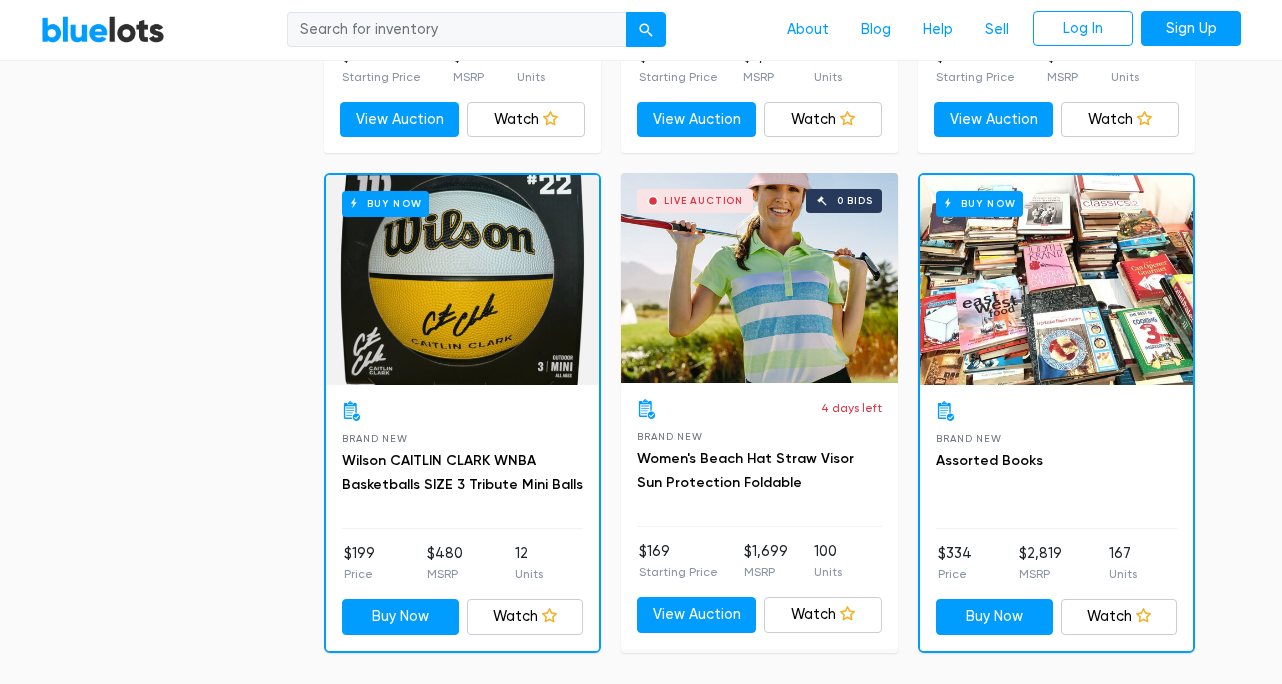 click on "Buy Now" at bounding box center [462, 280] 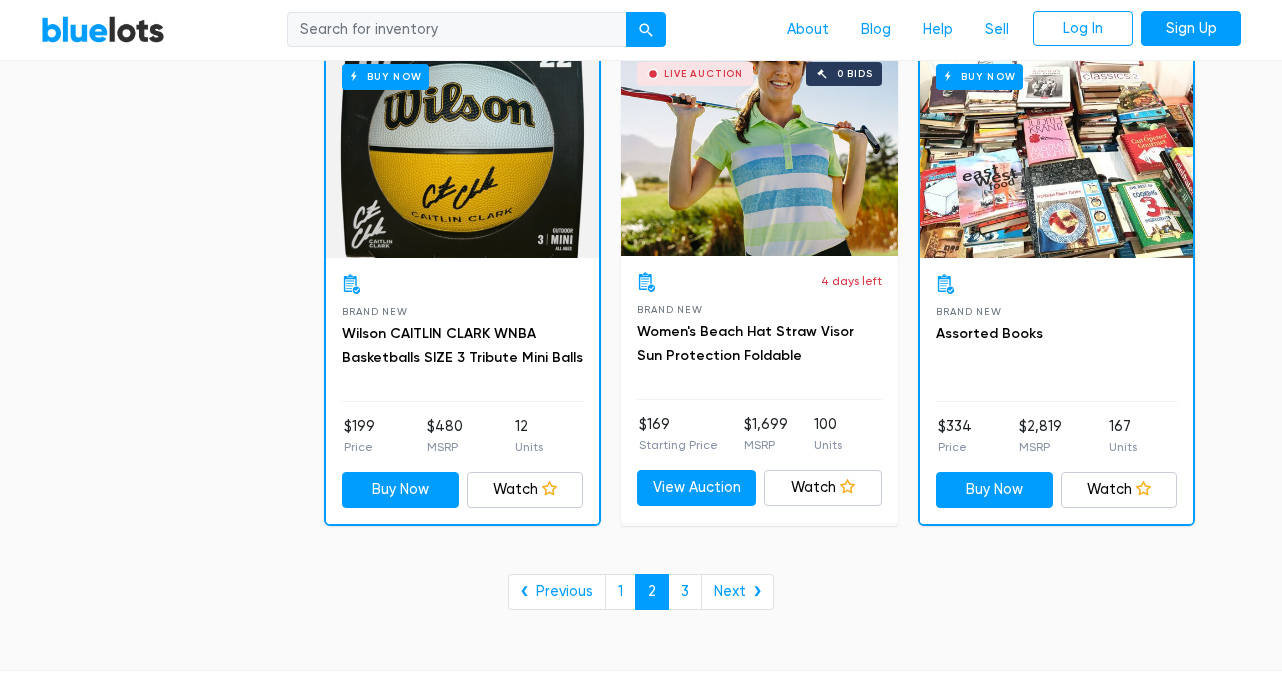 scroll, scrollTop: 8100, scrollLeft: 0, axis: vertical 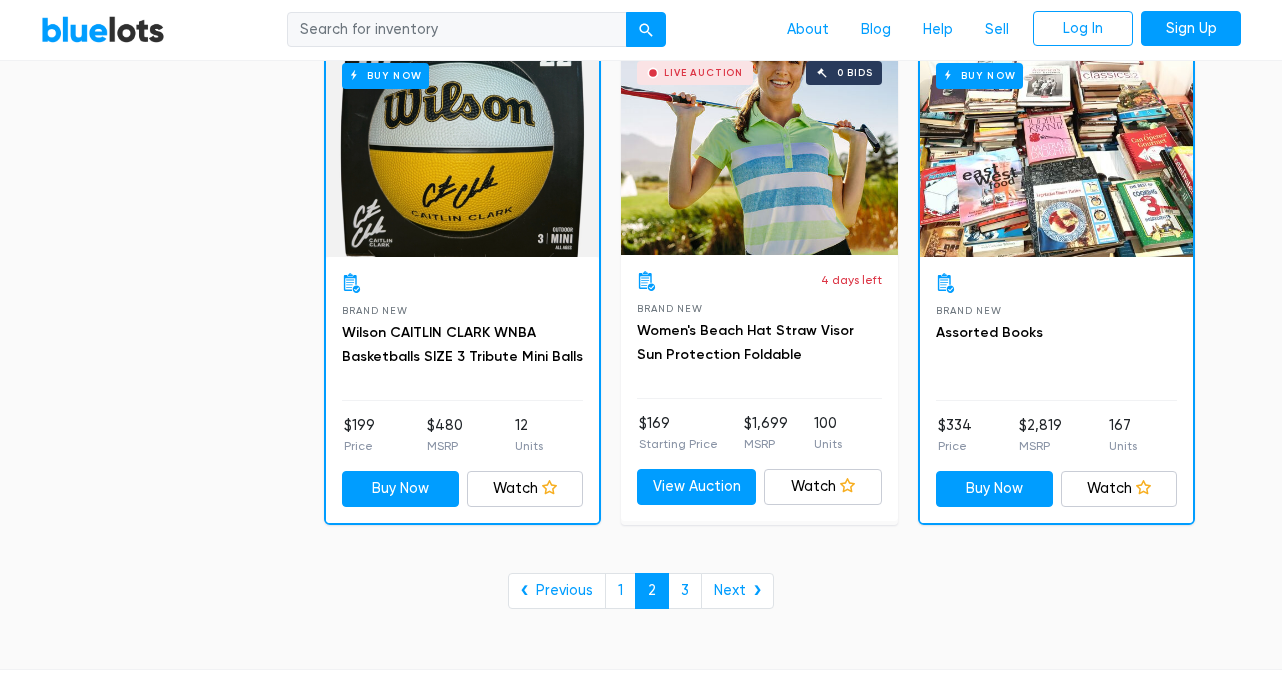 click on "Buy Now" at bounding box center (1056, 152) 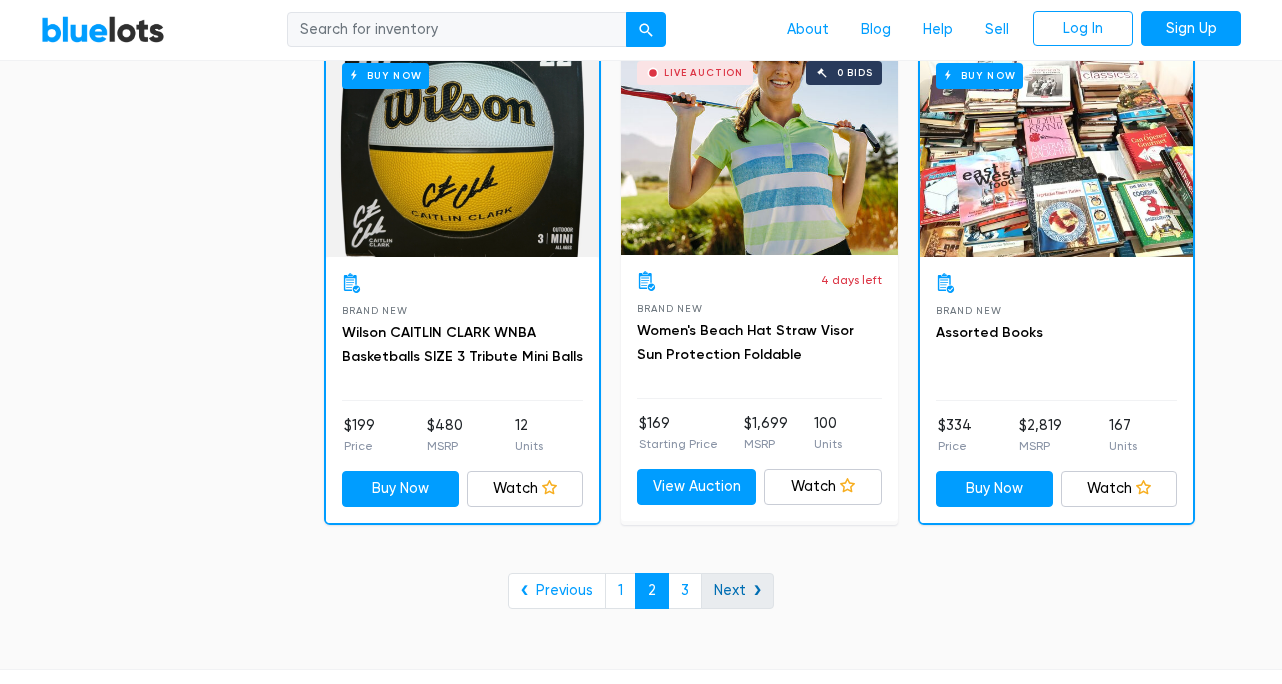 click on "Next  ❯" at bounding box center (737, 591) 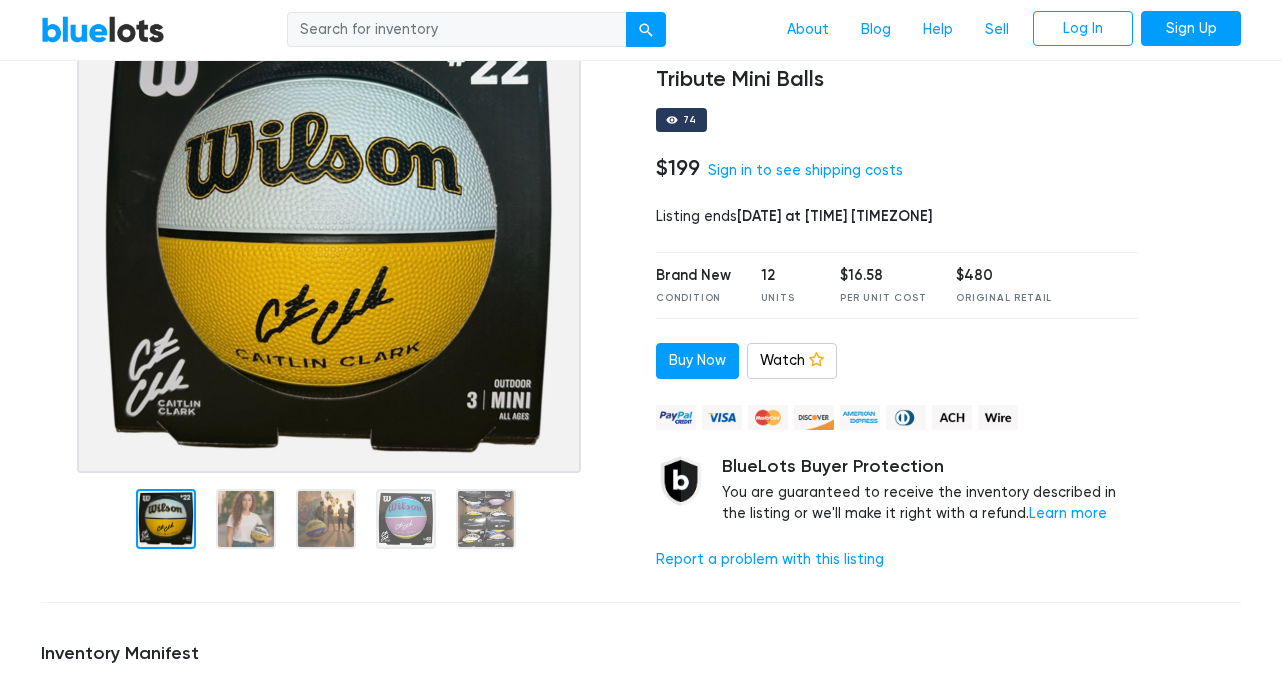 scroll, scrollTop: 177, scrollLeft: 0, axis: vertical 